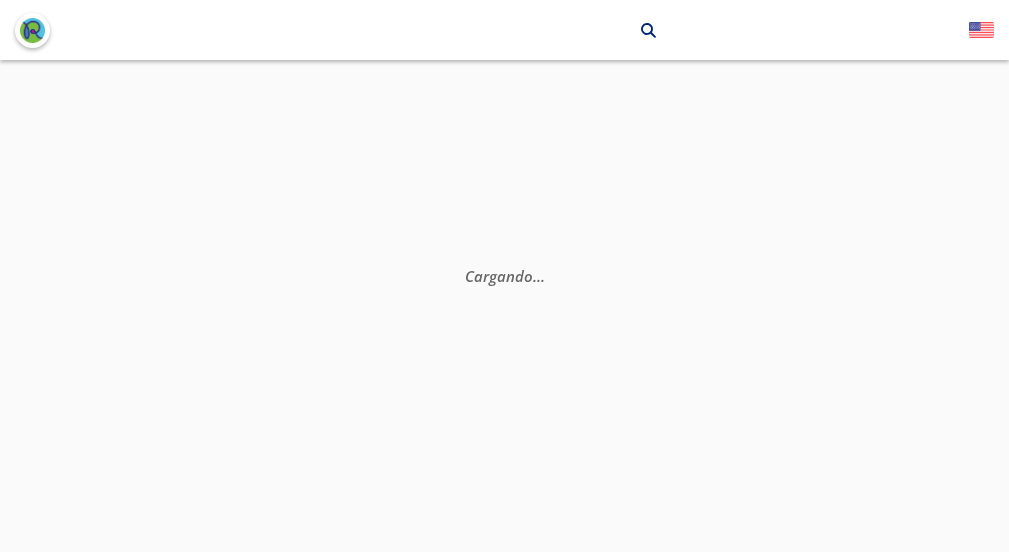 scroll, scrollTop: 0, scrollLeft: 0, axis: both 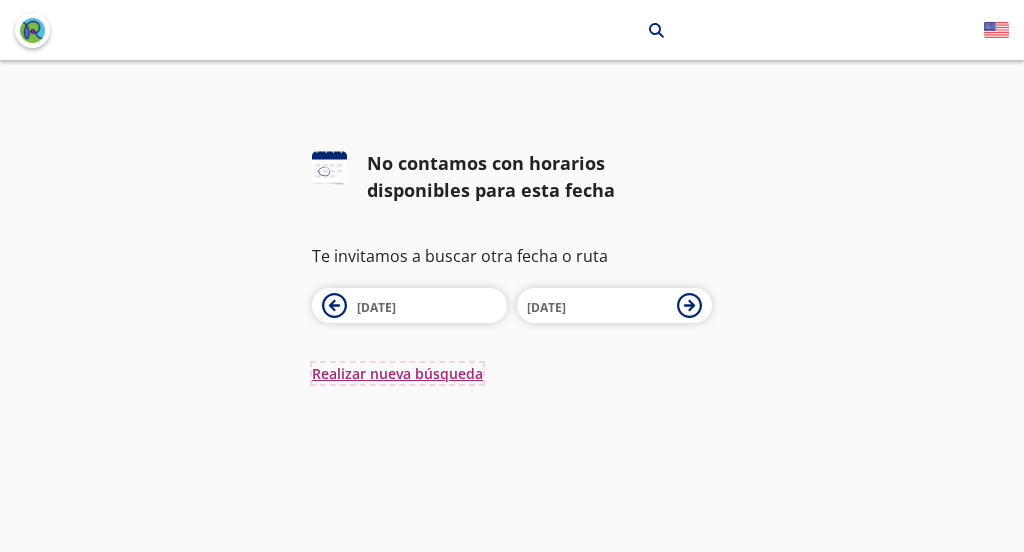 click on "Realizar nueva búsqueda" at bounding box center (397, 373) 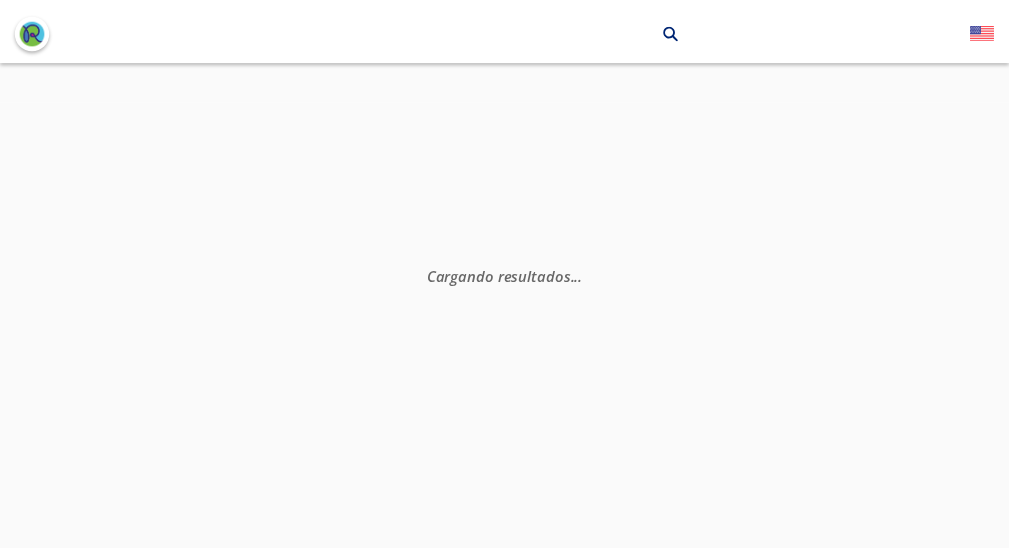 scroll, scrollTop: 0, scrollLeft: 0, axis: both 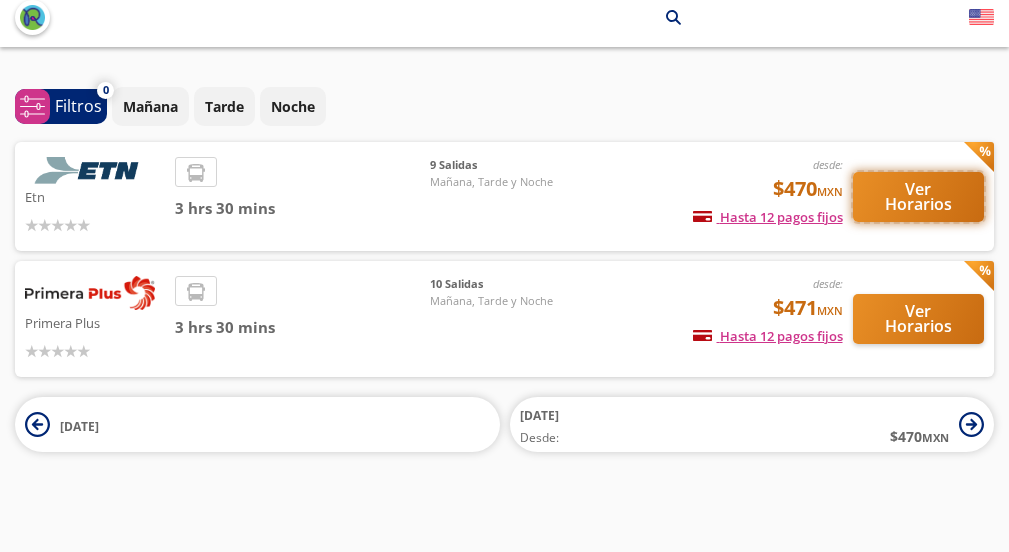 click on "Ver Horarios" at bounding box center [919, 197] 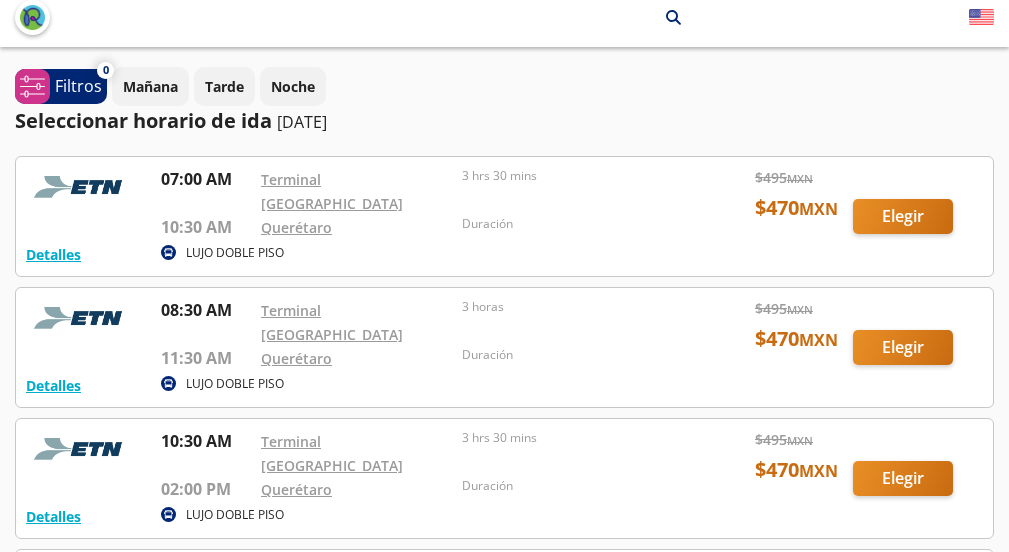 scroll, scrollTop: 0, scrollLeft: 0, axis: both 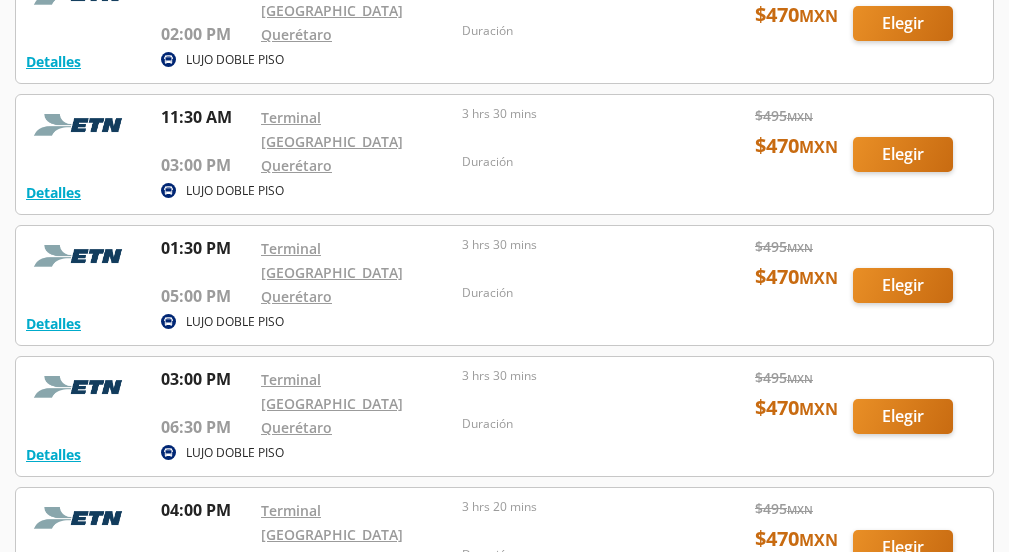 click at bounding box center (504, 416) 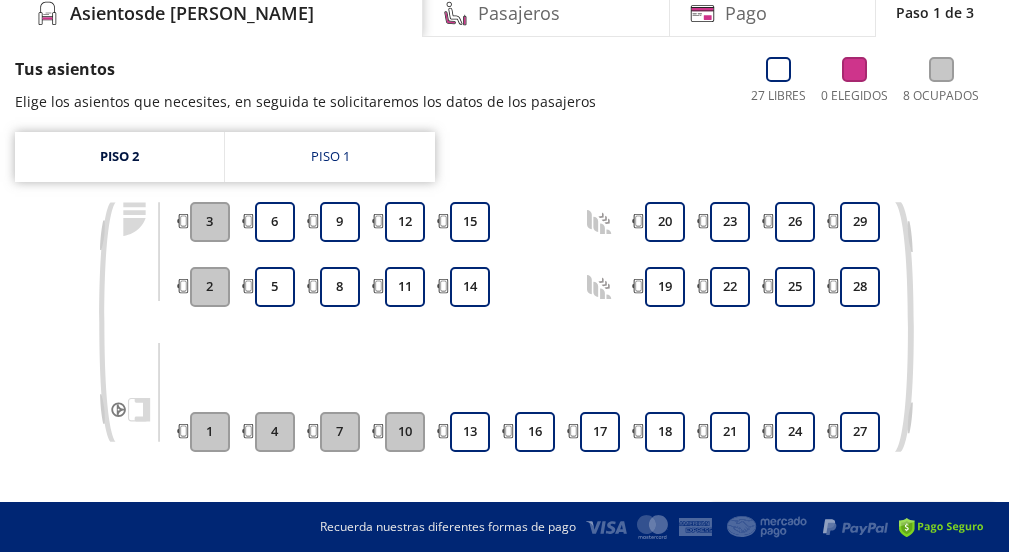 scroll, scrollTop: 175, scrollLeft: 0, axis: vertical 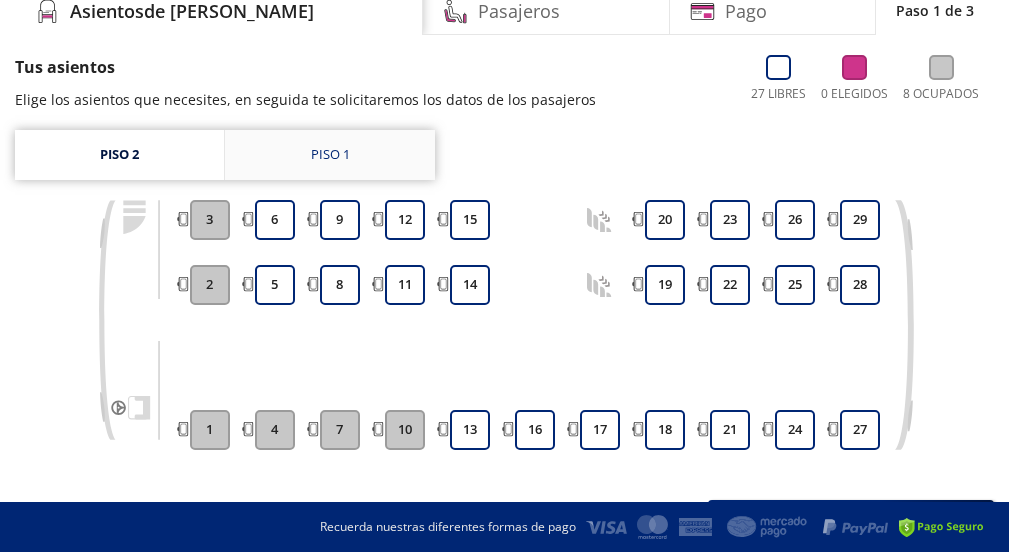 click on "Piso 1" at bounding box center [330, 155] 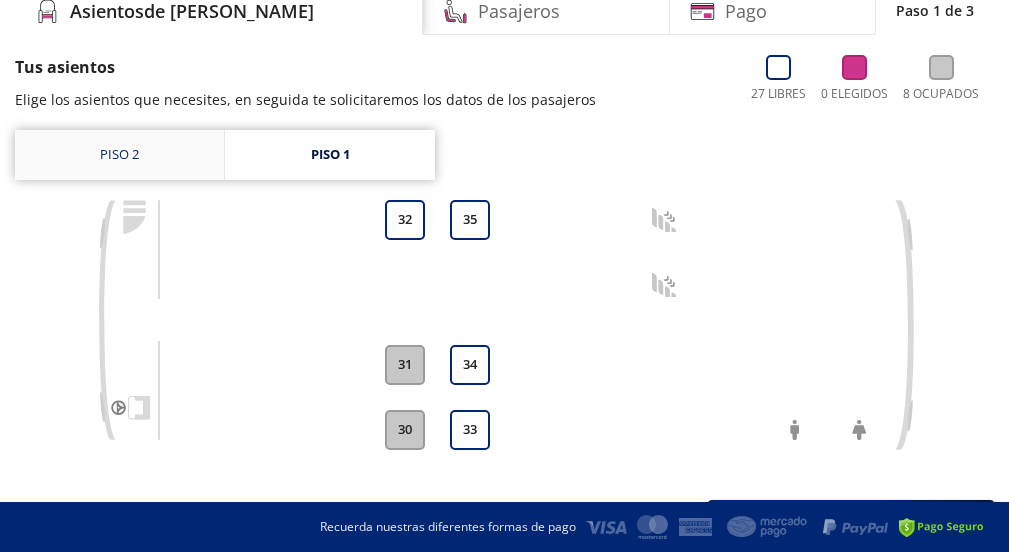 click on "Piso 2" at bounding box center (119, 155) 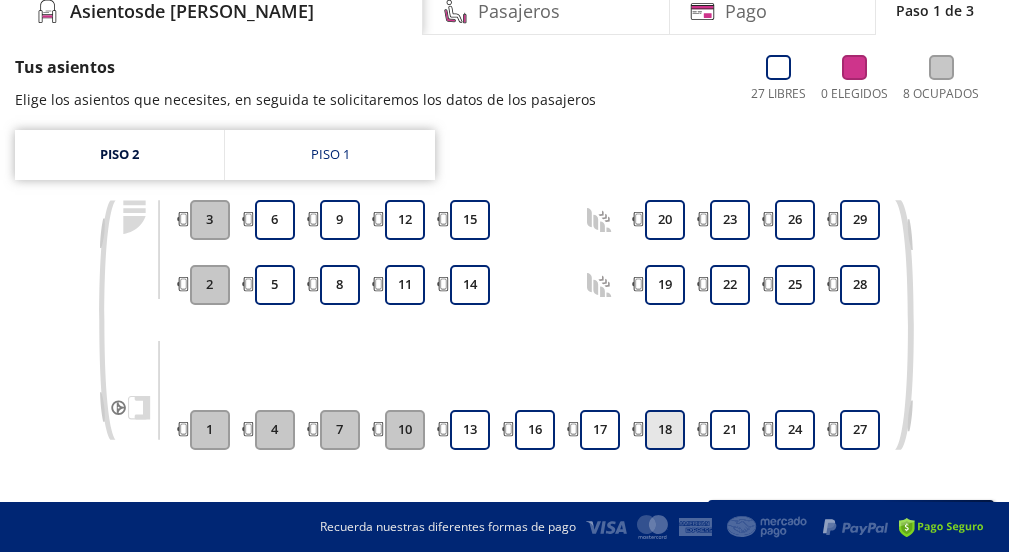 click on "18" at bounding box center [665, 430] 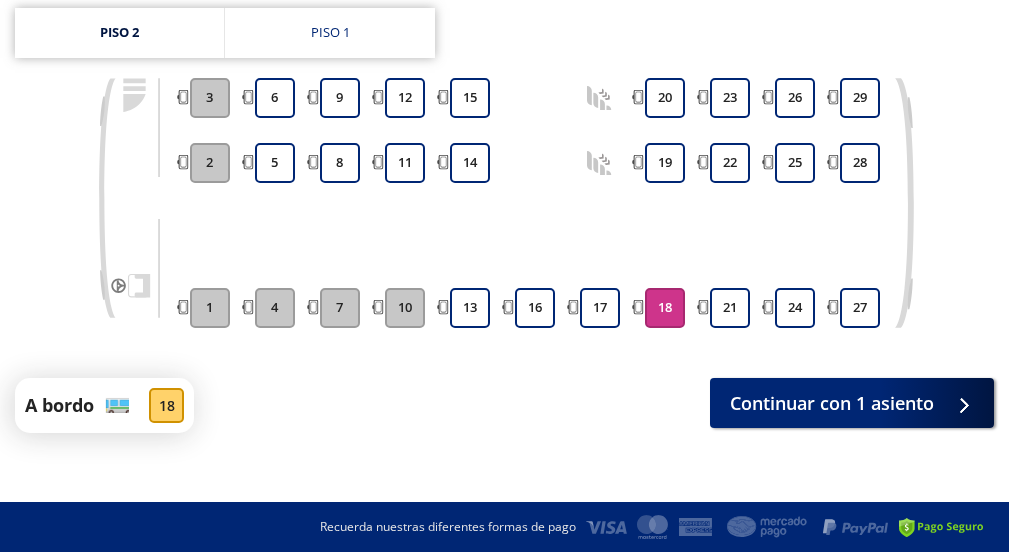 scroll, scrollTop: 303, scrollLeft: 0, axis: vertical 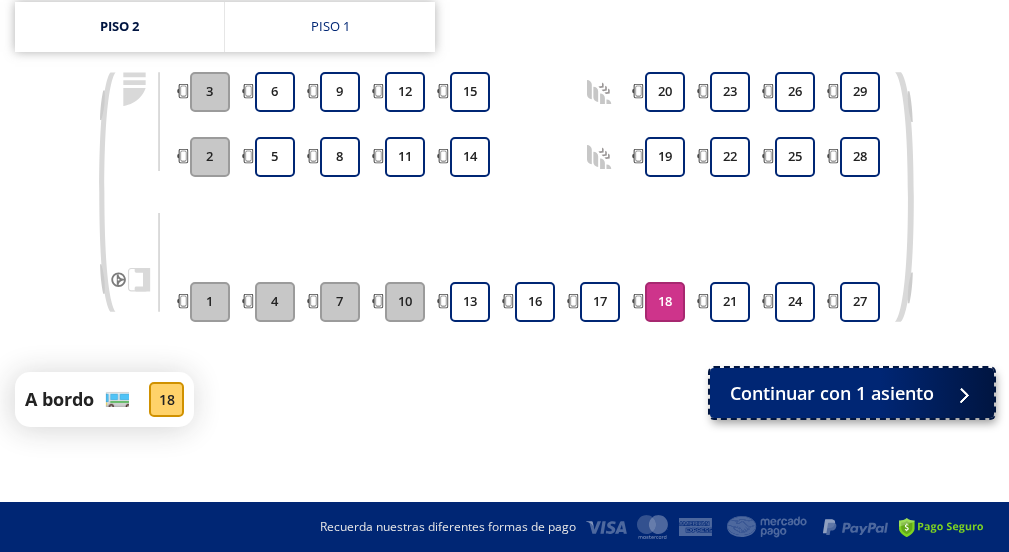 click on "Continuar con 1 asiento" at bounding box center (832, 393) 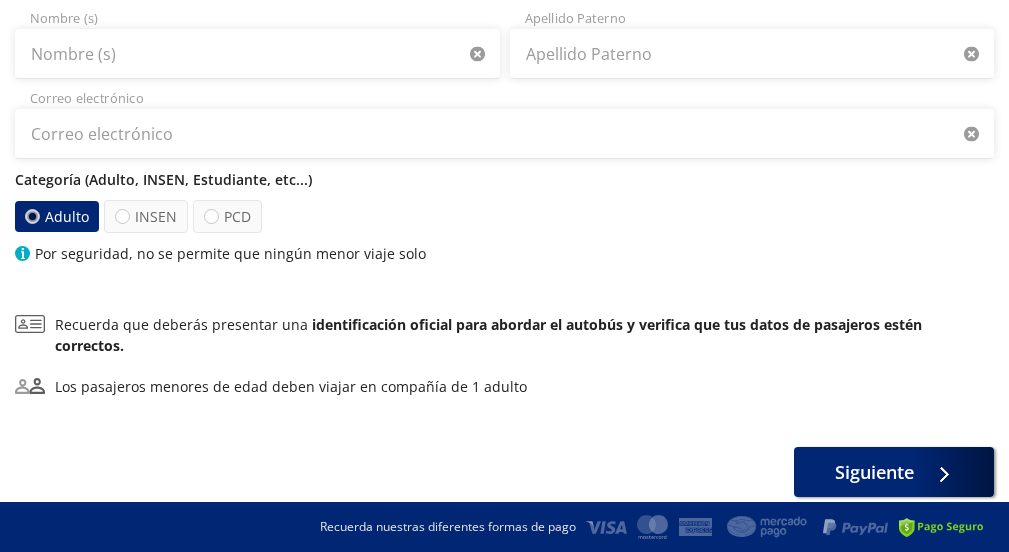 scroll, scrollTop: 0, scrollLeft: 0, axis: both 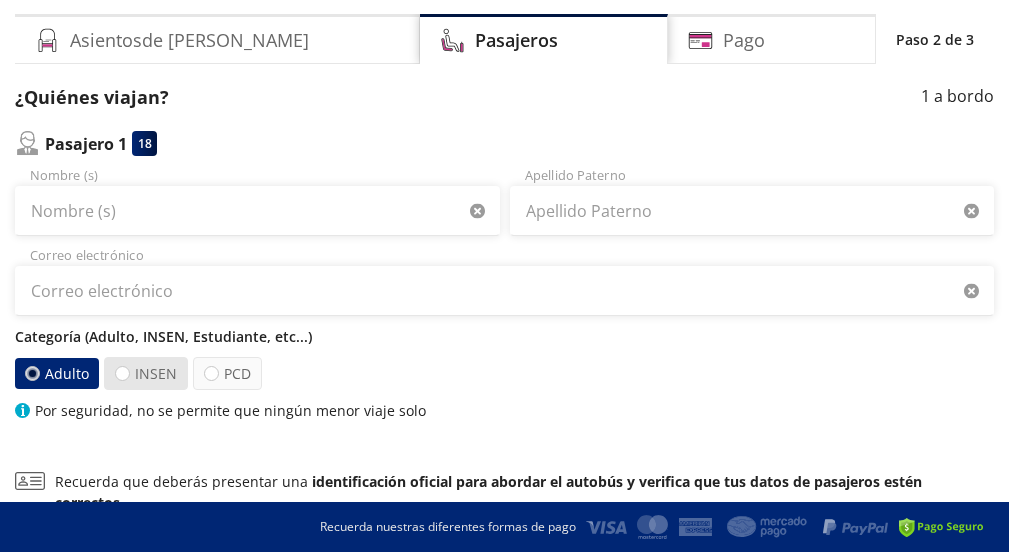 click on "INSEN" at bounding box center [146, 373] 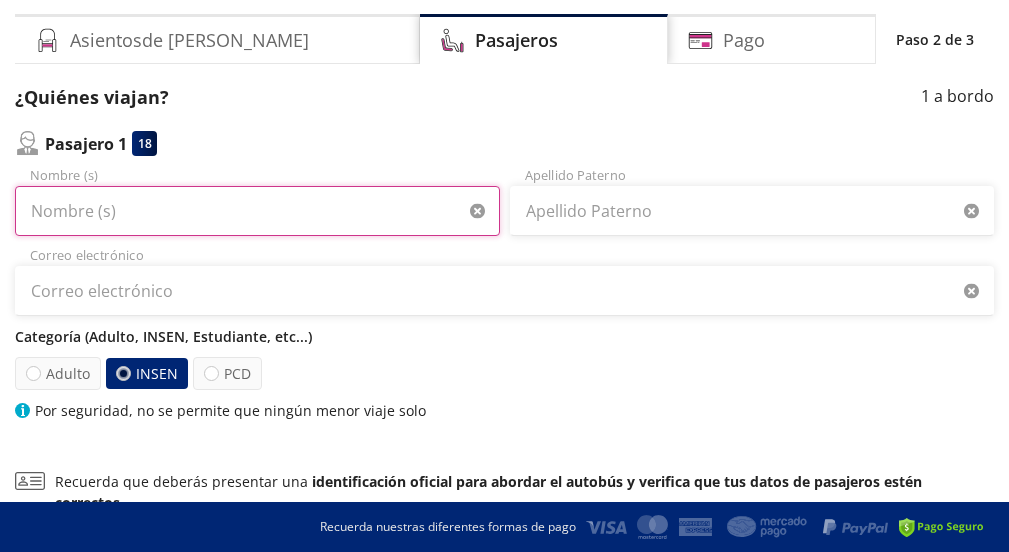 click on "Nombre (s)" at bounding box center (257, 211) 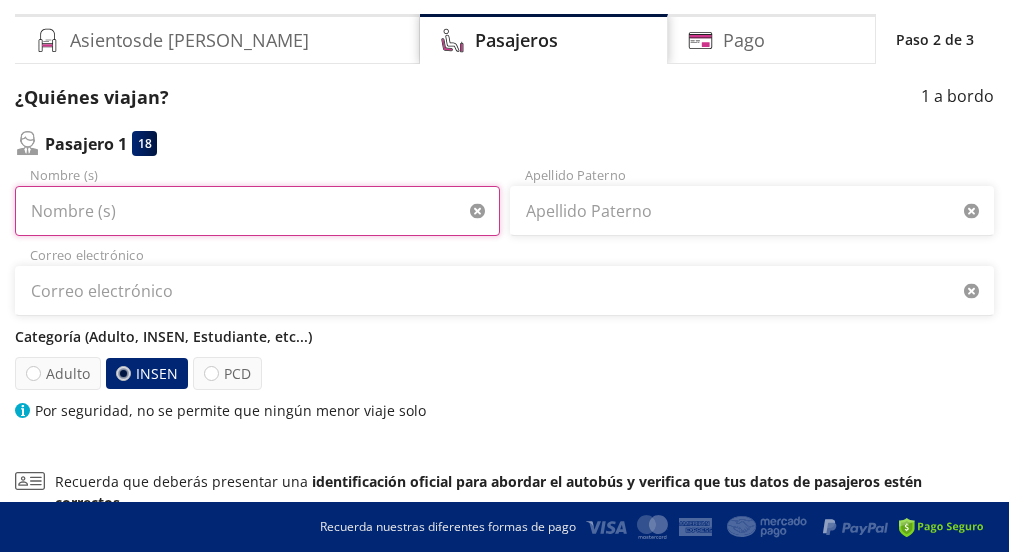 type on "[PERSON_NAME]" 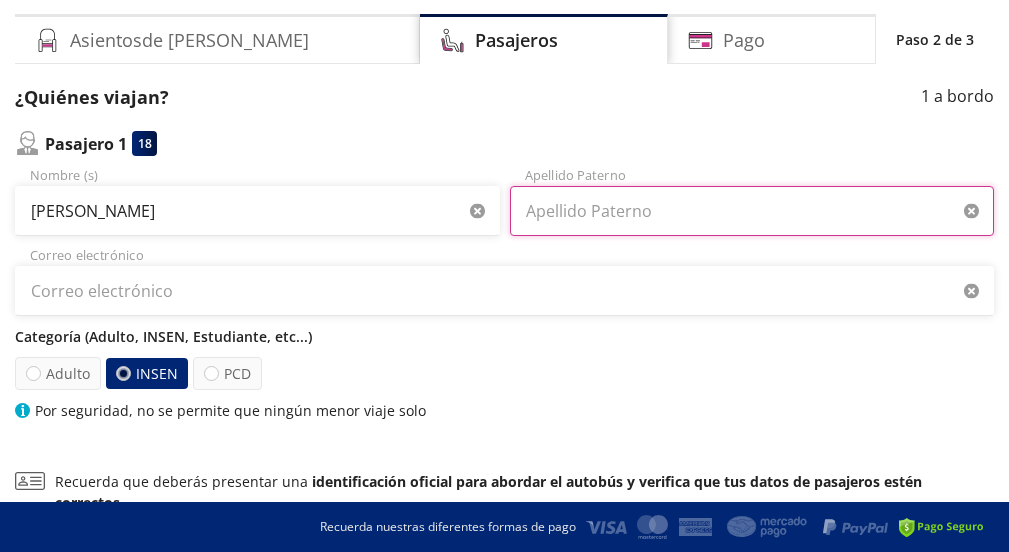 type on "[PERSON_NAME]" 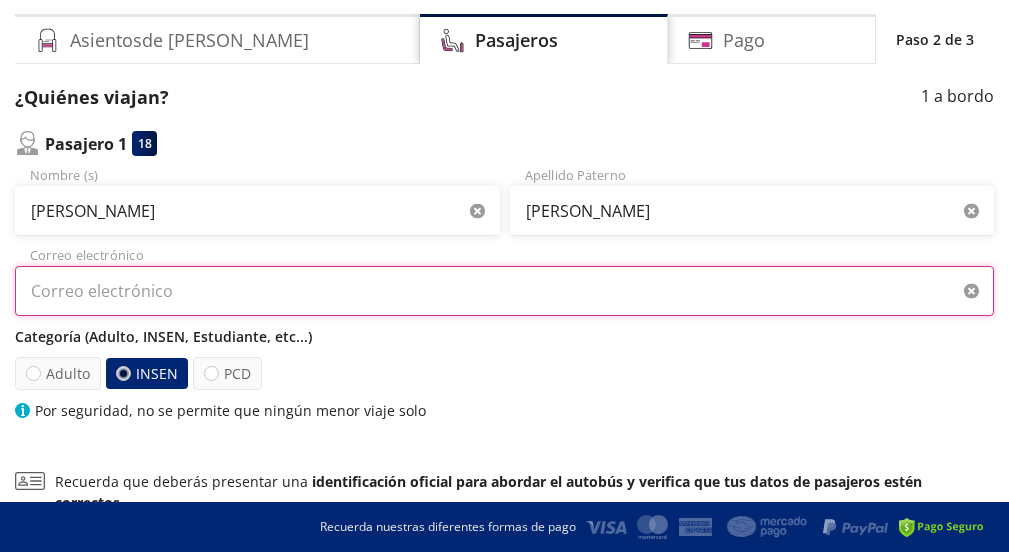 type on "[PERSON_NAME][EMAIL_ADDRESS][DOMAIN_NAME]" 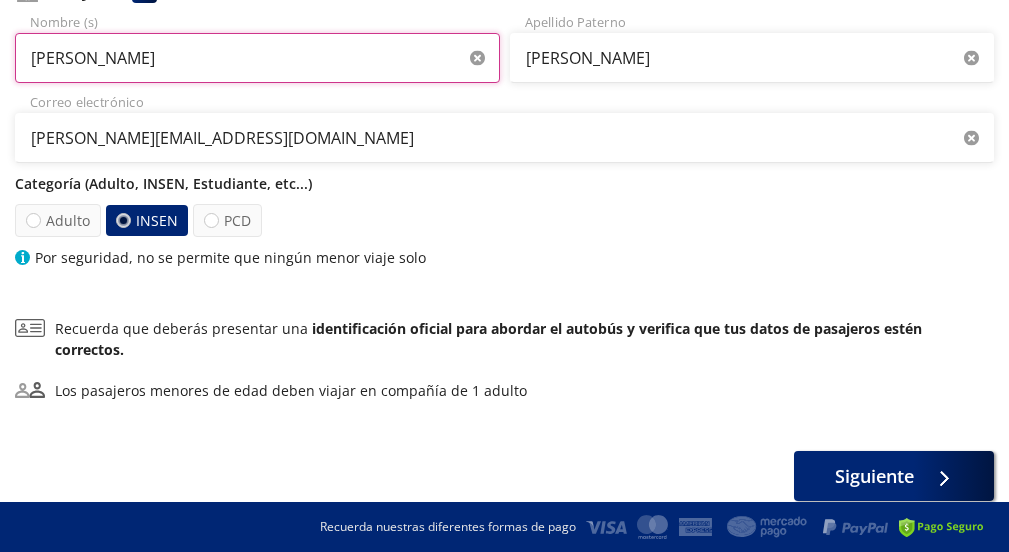 scroll, scrollTop: 352, scrollLeft: 0, axis: vertical 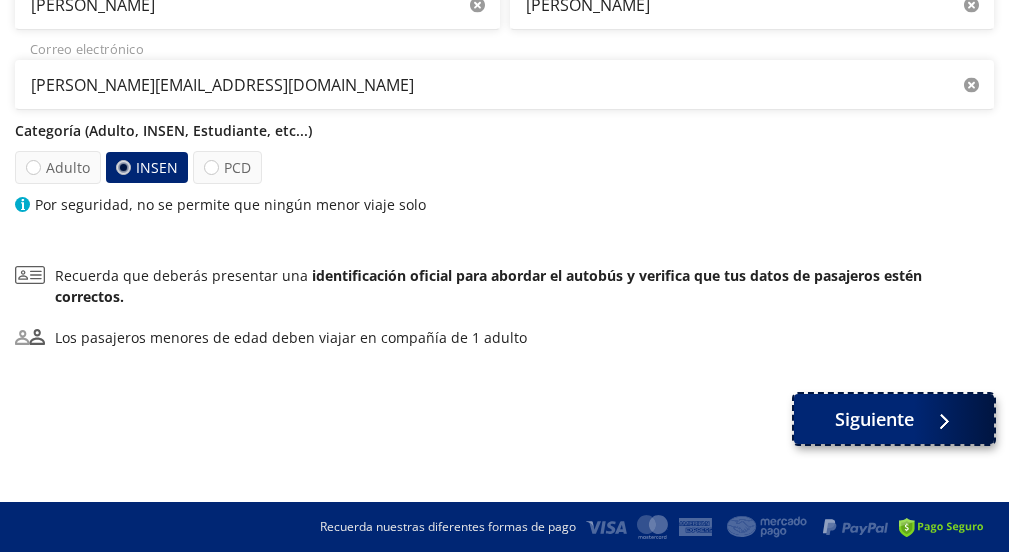 click on "Siguiente" at bounding box center [874, 419] 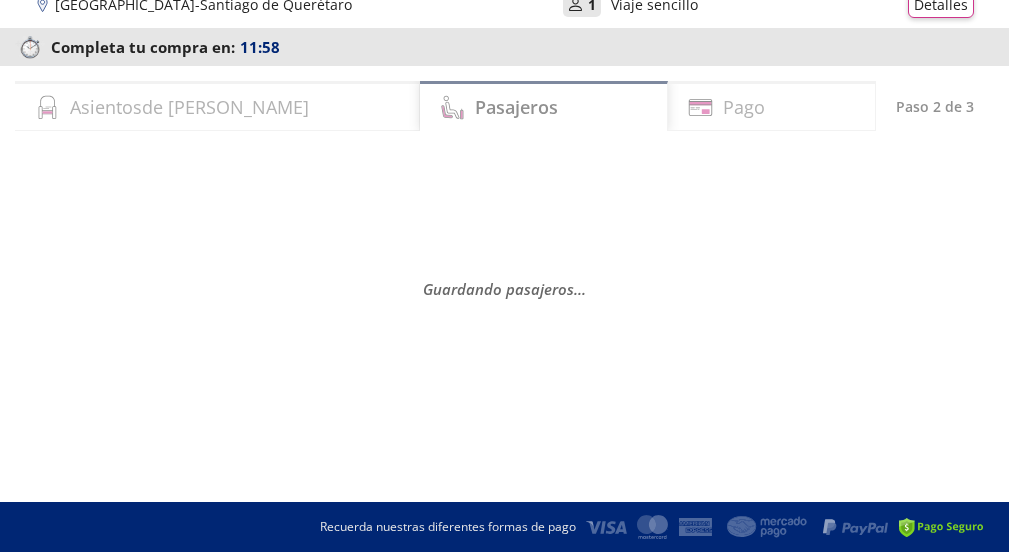 scroll, scrollTop: 0, scrollLeft: 0, axis: both 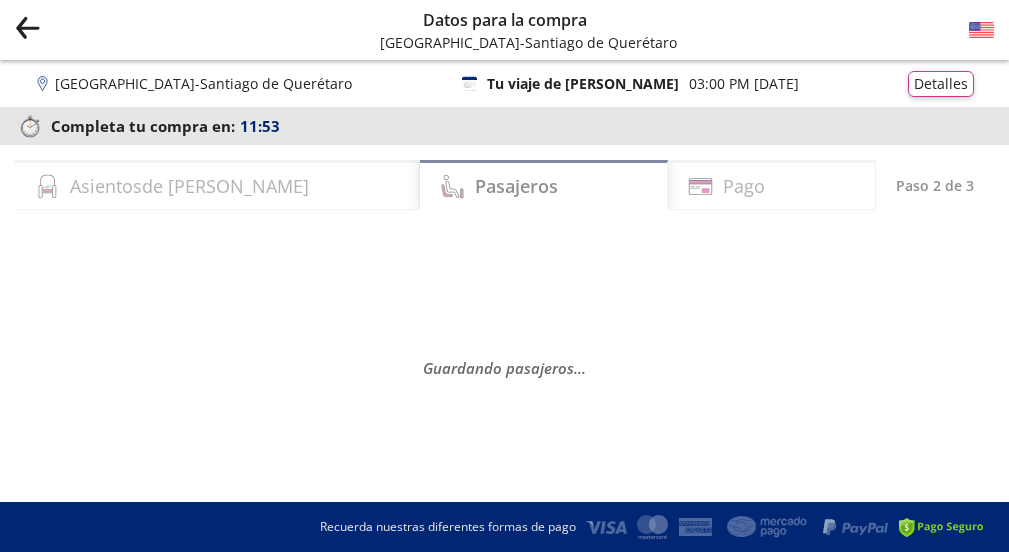 select on "MX" 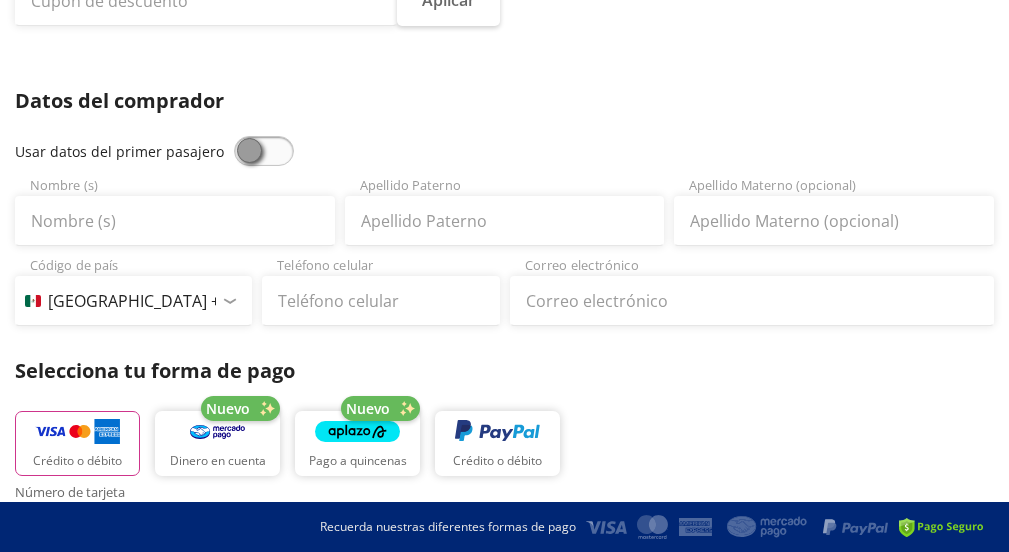 scroll, scrollTop: 302, scrollLeft: 0, axis: vertical 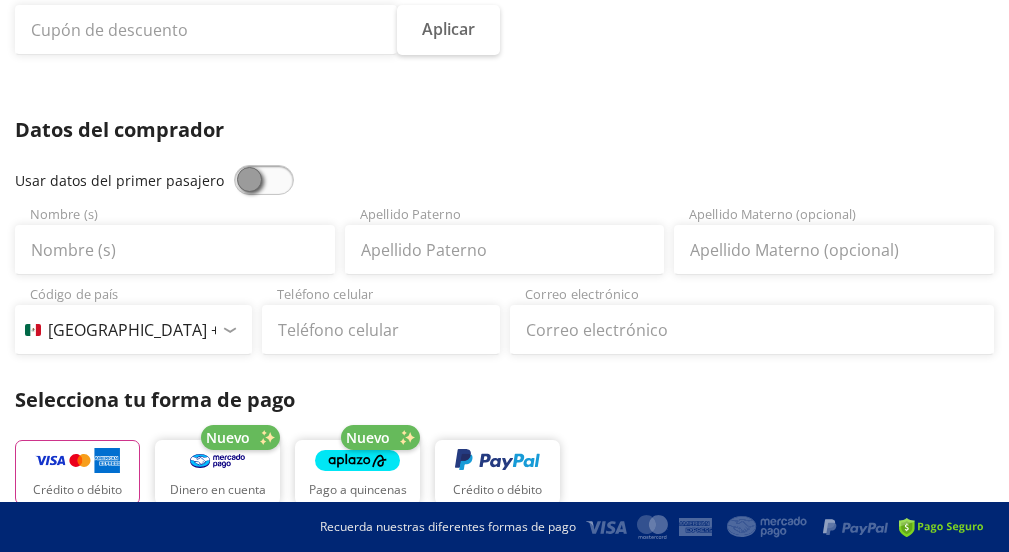 click at bounding box center [264, 180] 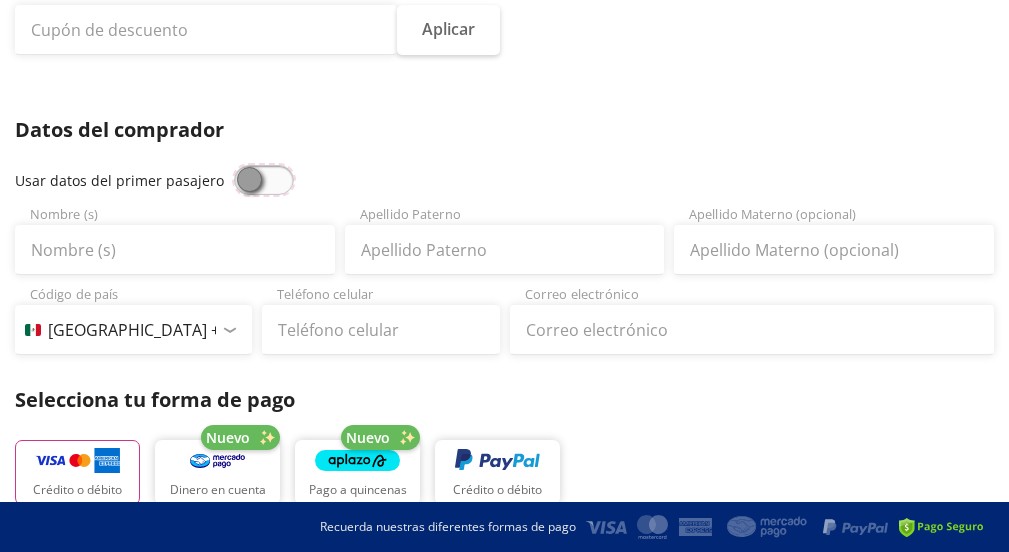 click at bounding box center (234, 165) 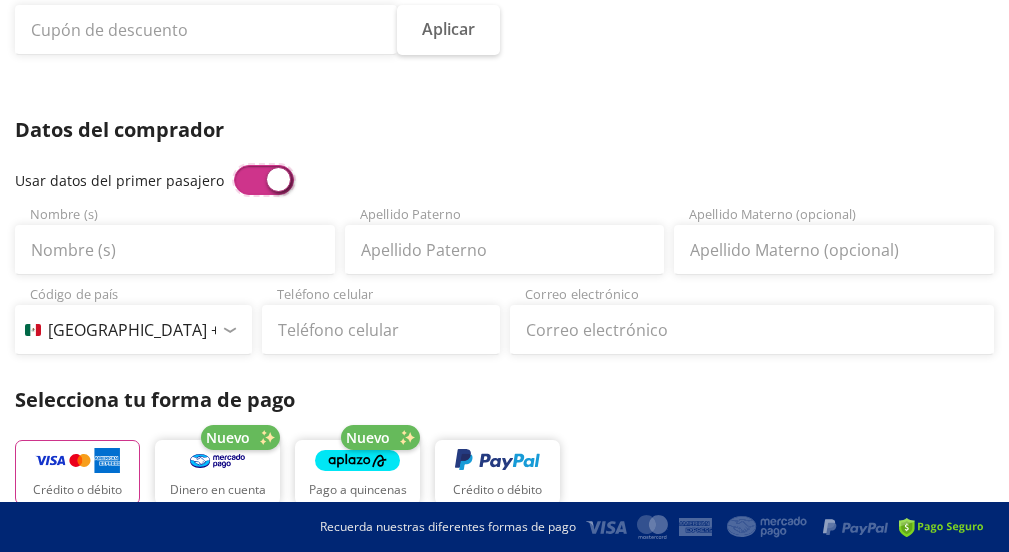 type on "[PERSON_NAME]" 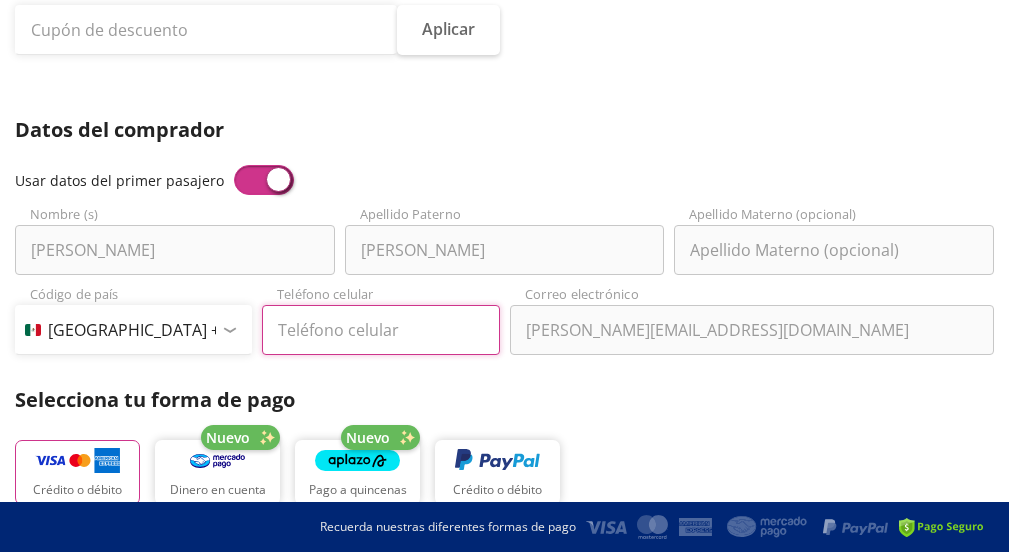 click on "Teléfono celular" at bounding box center [380, 330] 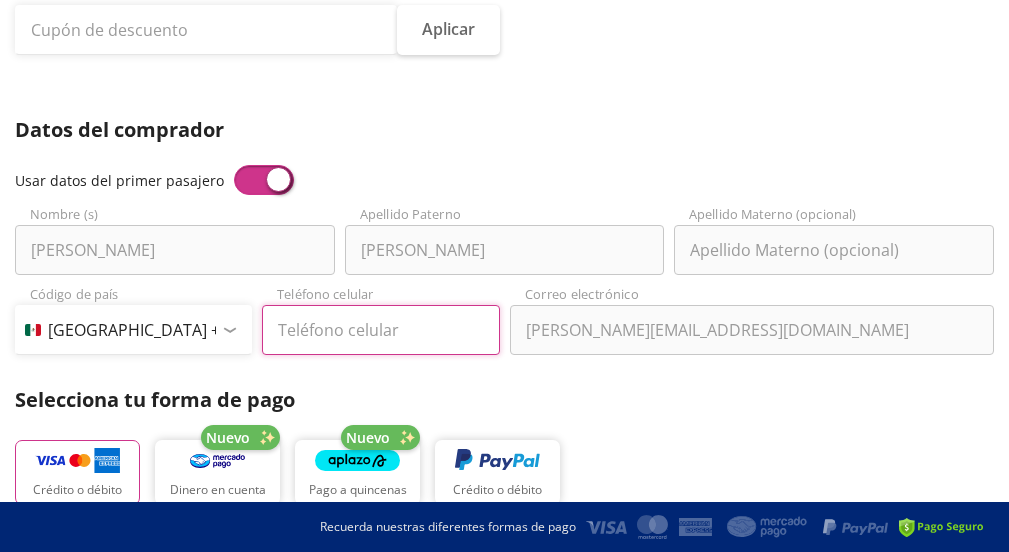 type on "55 2272 2072" 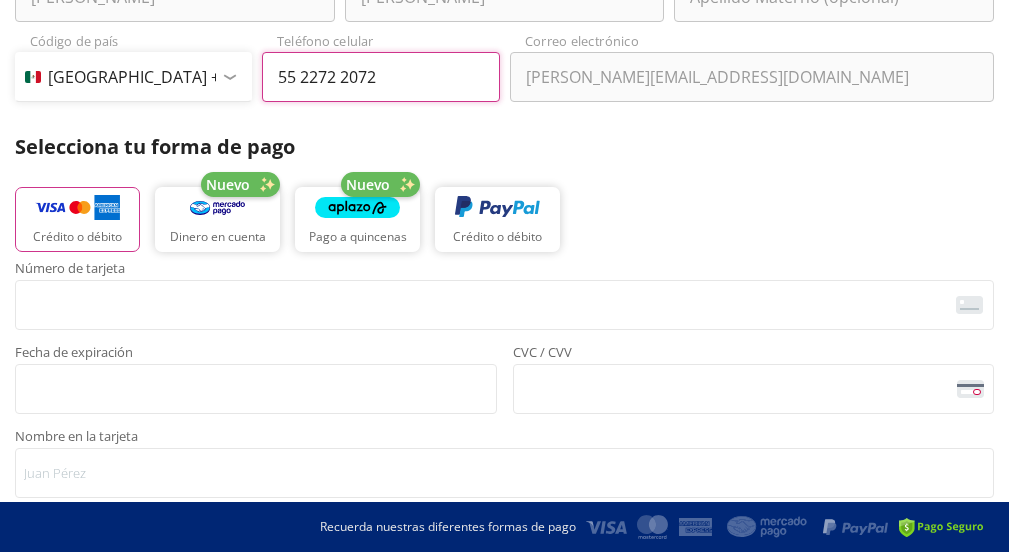scroll, scrollTop: 568, scrollLeft: 0, axis: vertical 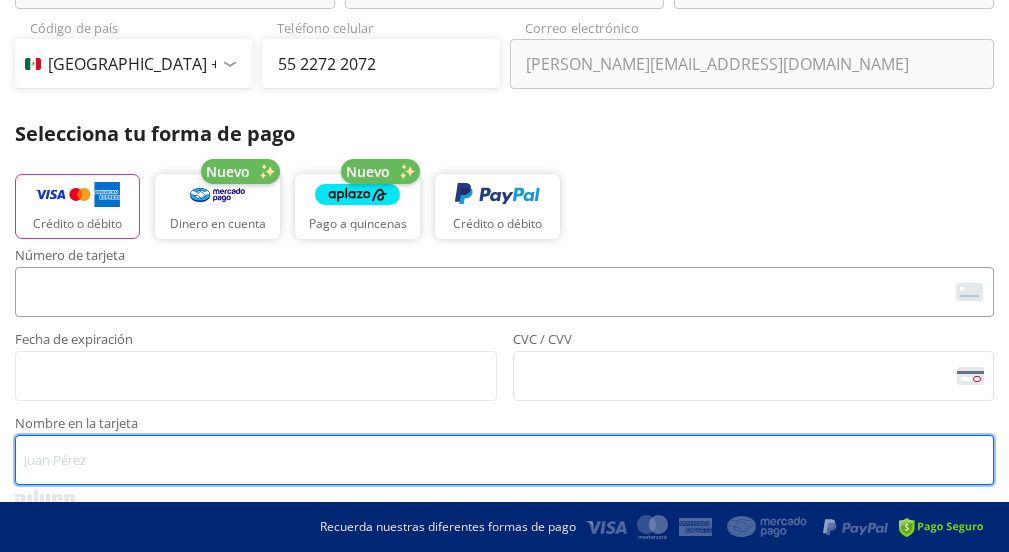 type on "[PERSON_NAME]" 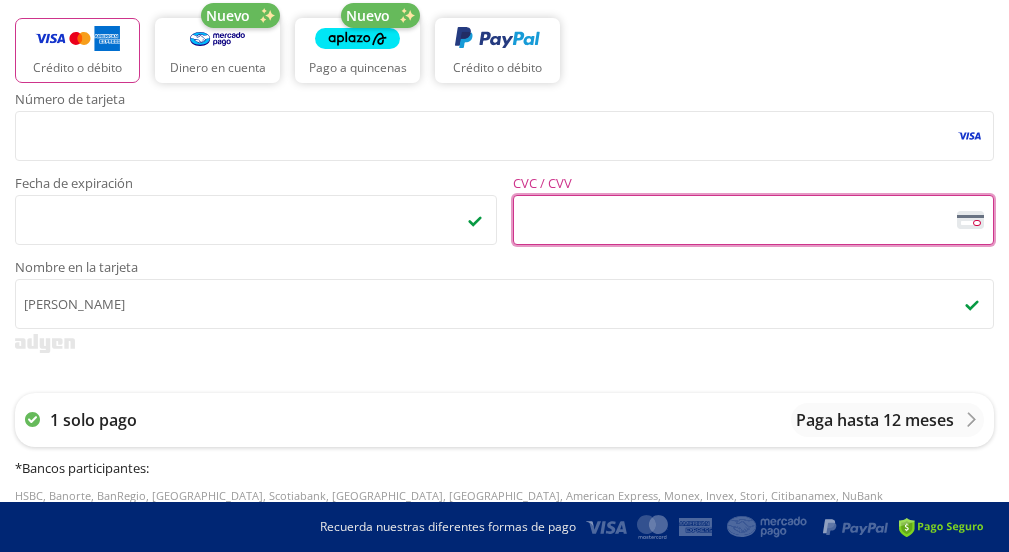 scroll, scrollTop: 718, scrollLeft: 0, axis: vertical 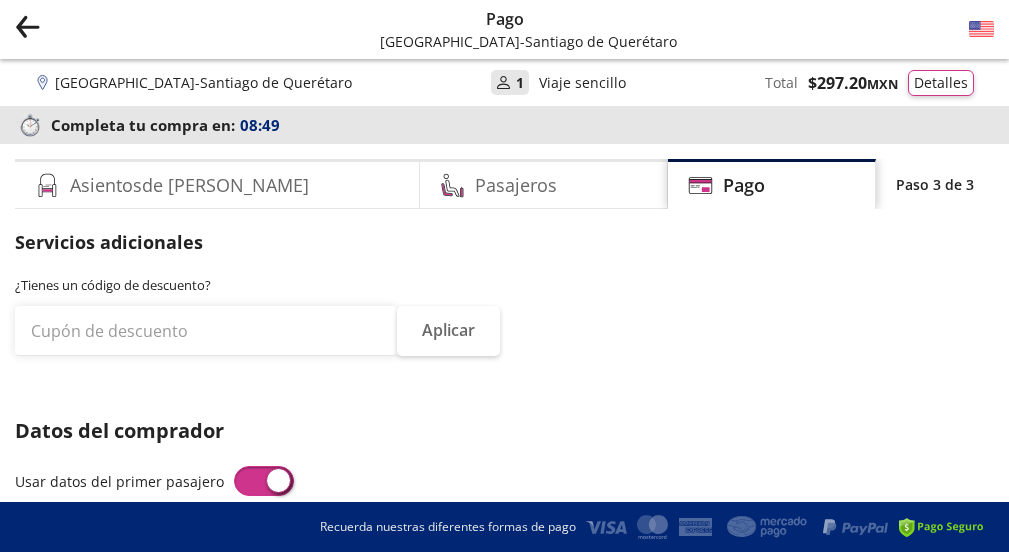 click 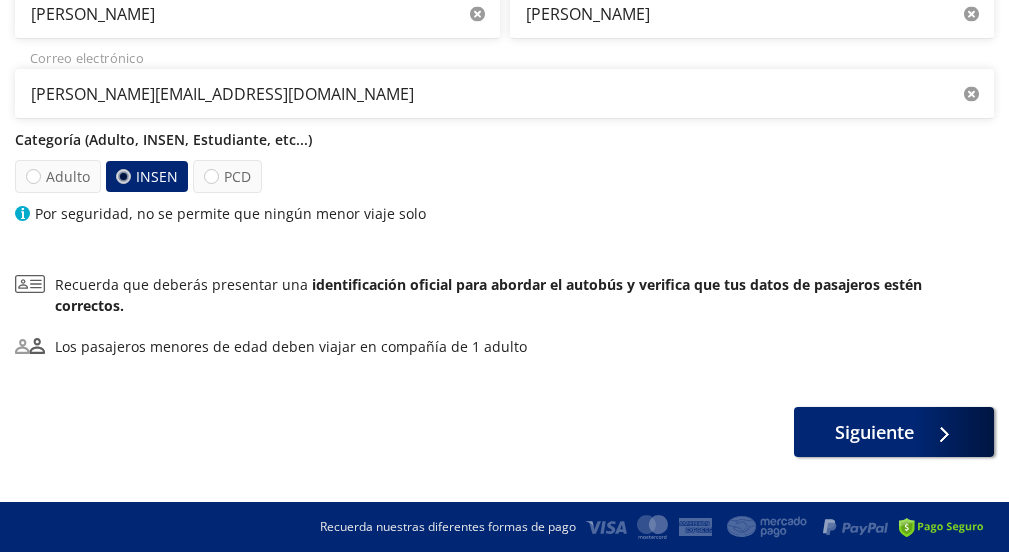 scroll, scrollTop: 352, scrollLeft: 0, axis: vertical 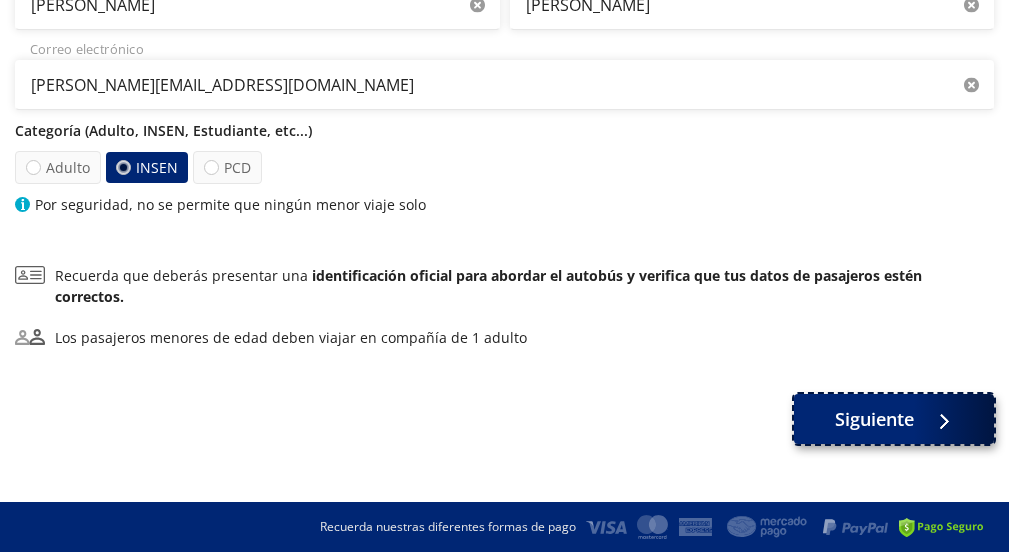 click on "Siguiente" at bounding box center (874, 419) 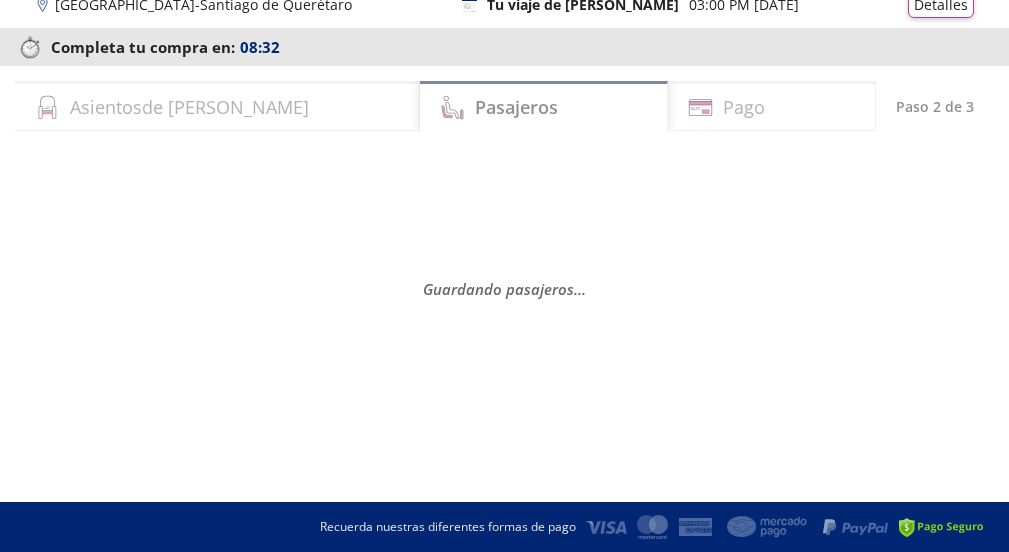 scroll, scrollTop: 0, scrollLeft: 0, axis: both 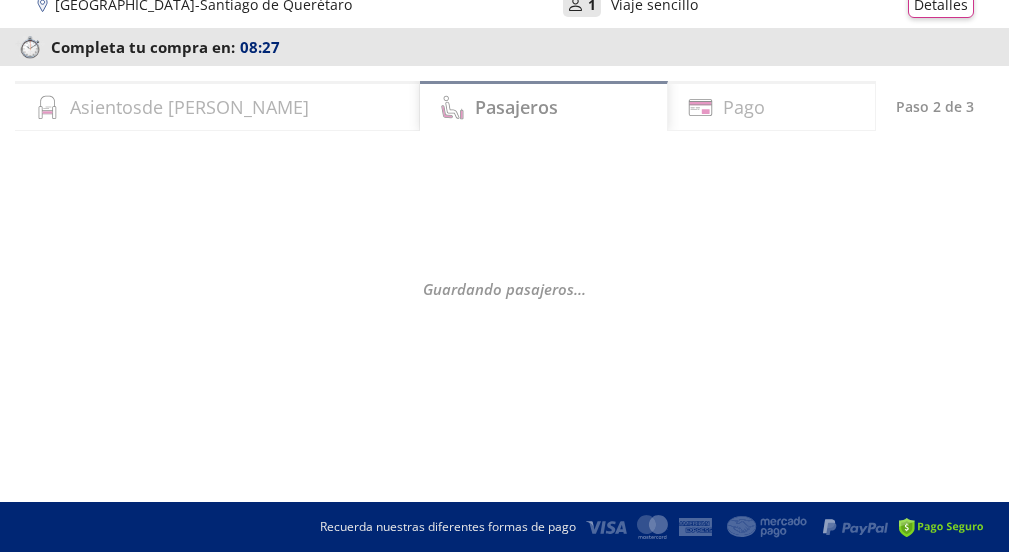 select on "MX" 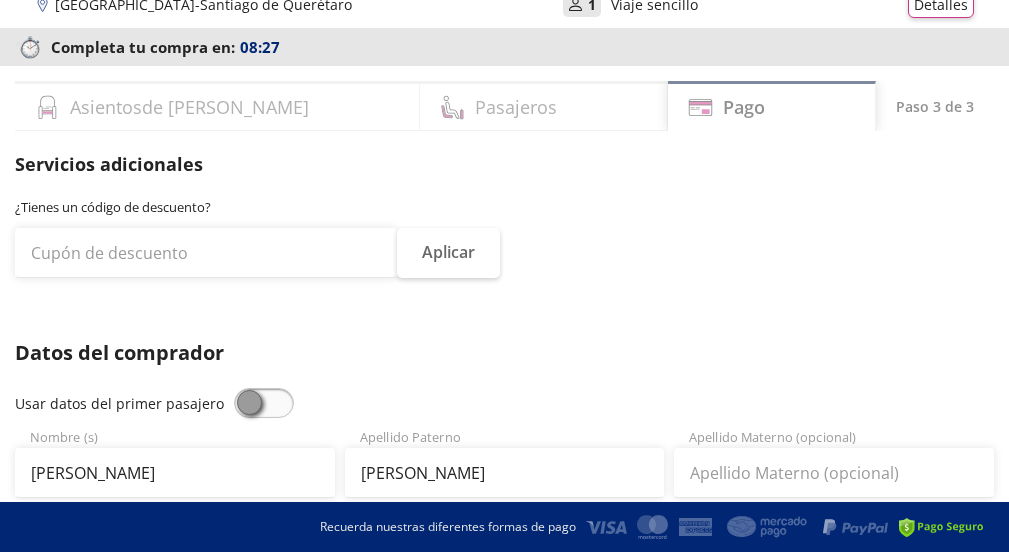 scroll, scrollTop: 0, scrollLeft: 0, axis: both 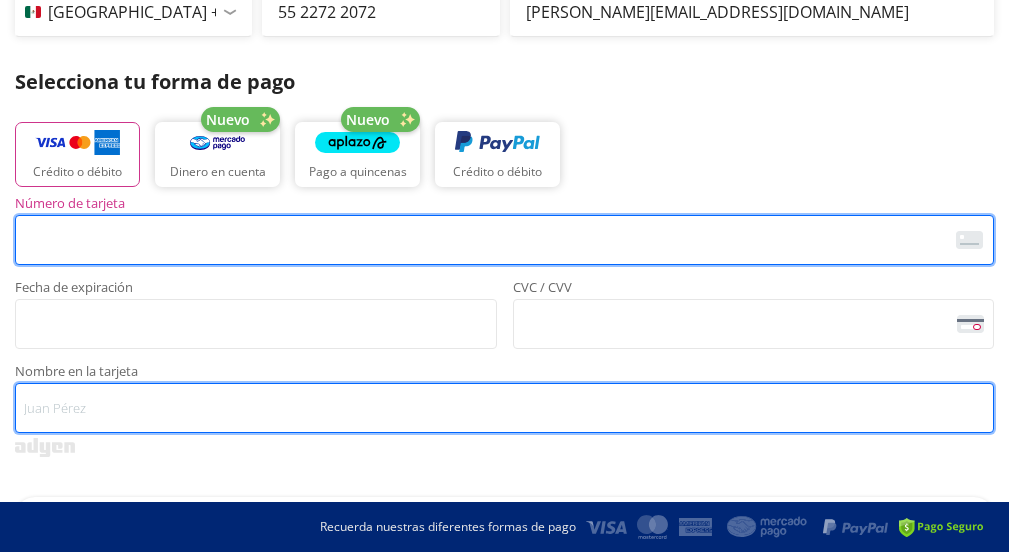 type on "[PERSON_NAME]" 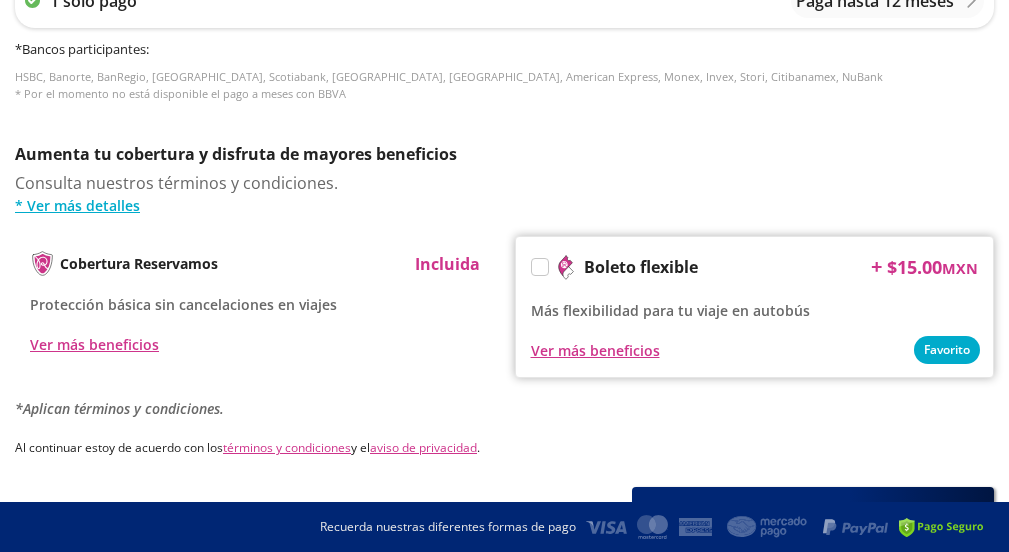 scroll, scrollTop: 1145, scrollLeft: 0, axis: vertical 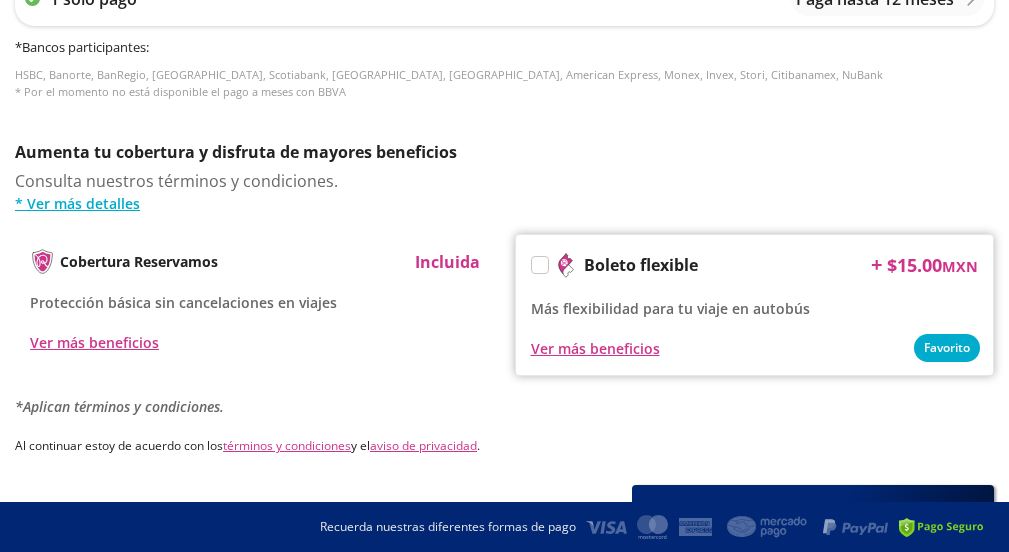 click at bounding box center (540, 265) 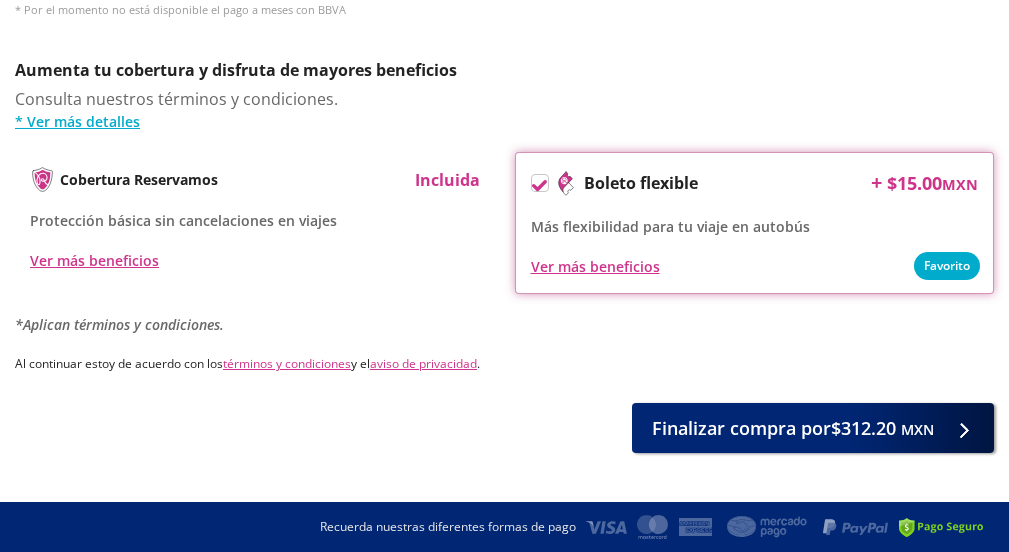 scroll, scrollTop: 1253, scrollLeft: 0, axis: vertical 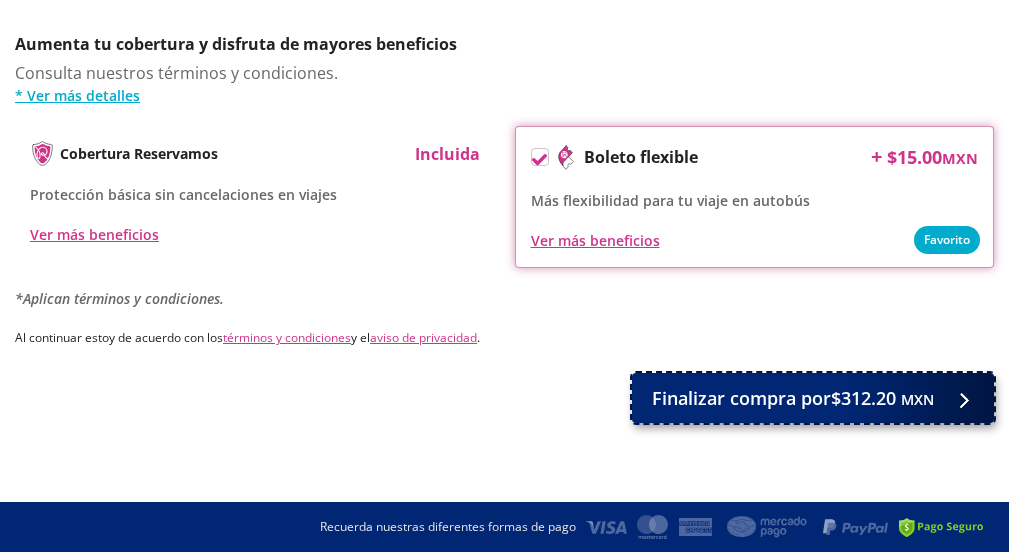 click on "Finalizar compra por  $312.20   MXN" at bounding box center (793, 398) 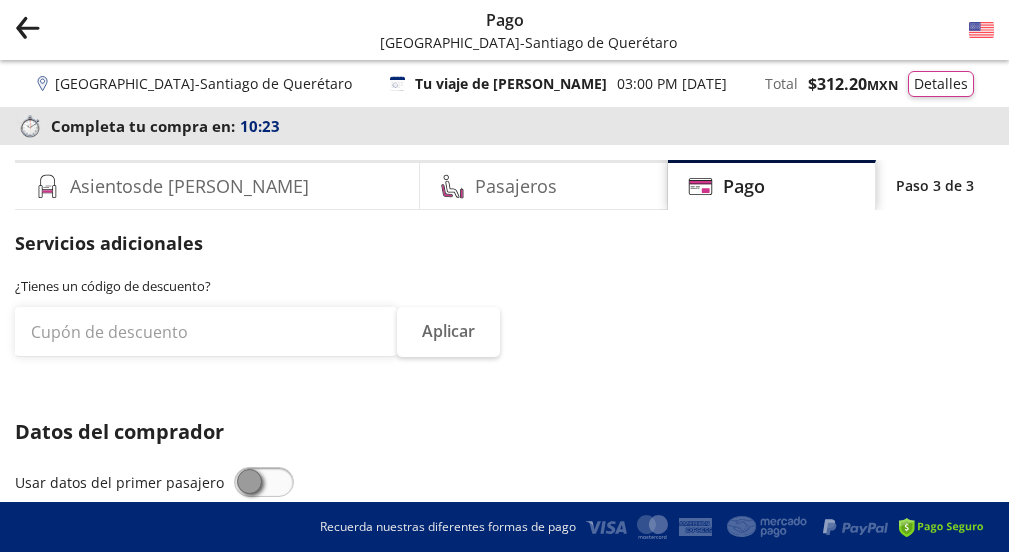 scroll, scrollTop: 1390, scrollLeft: 0, axis: vertical 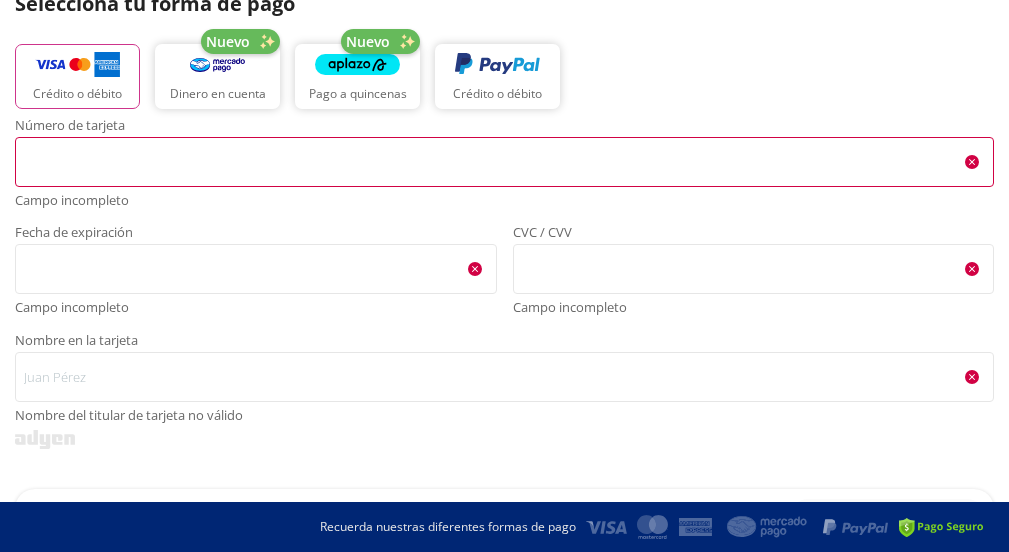 click on "<p>Your browser does not support iframes.</p>" at bounding box center (504, 162) 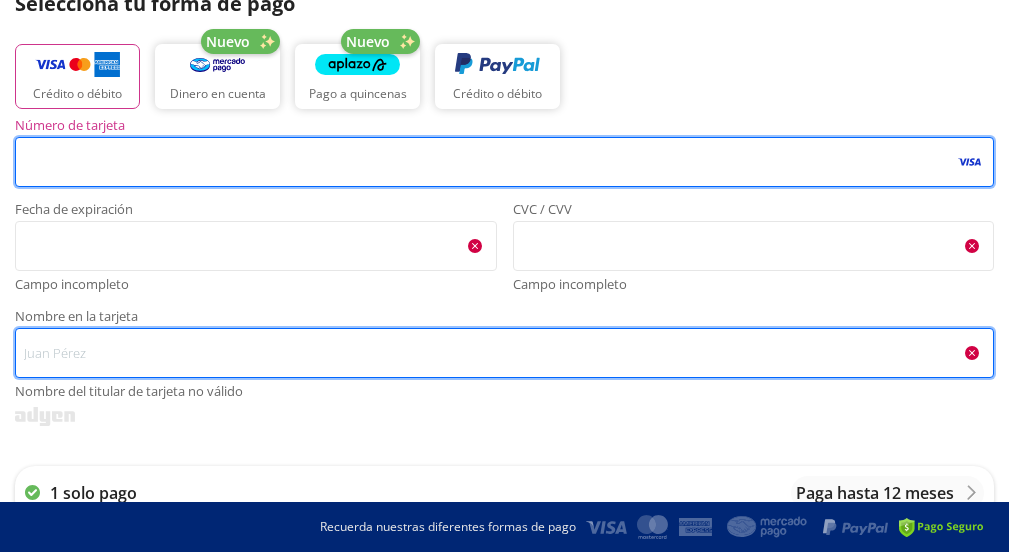type on "[PERSON_NAME]" 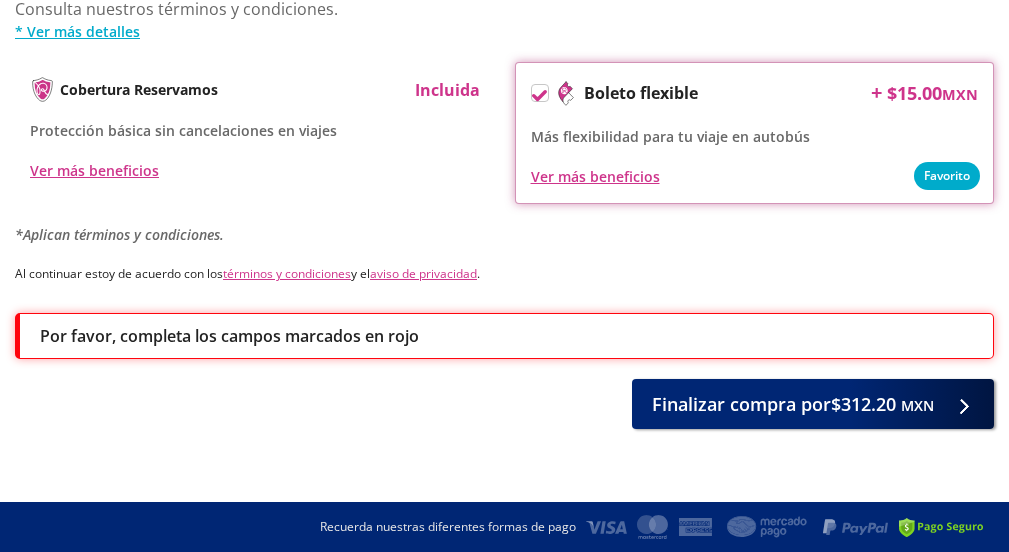 scroll, scrollTop: 1319, scrollLeft: 0, axis: vertical 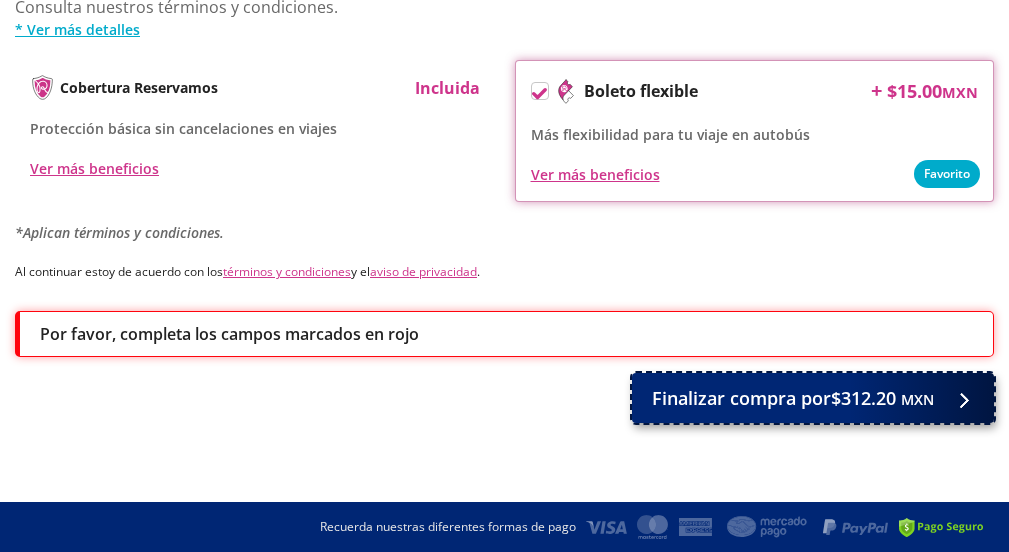 click on "Finalizar compra por  $312.20   MXN" at bounding box center [793, 398] 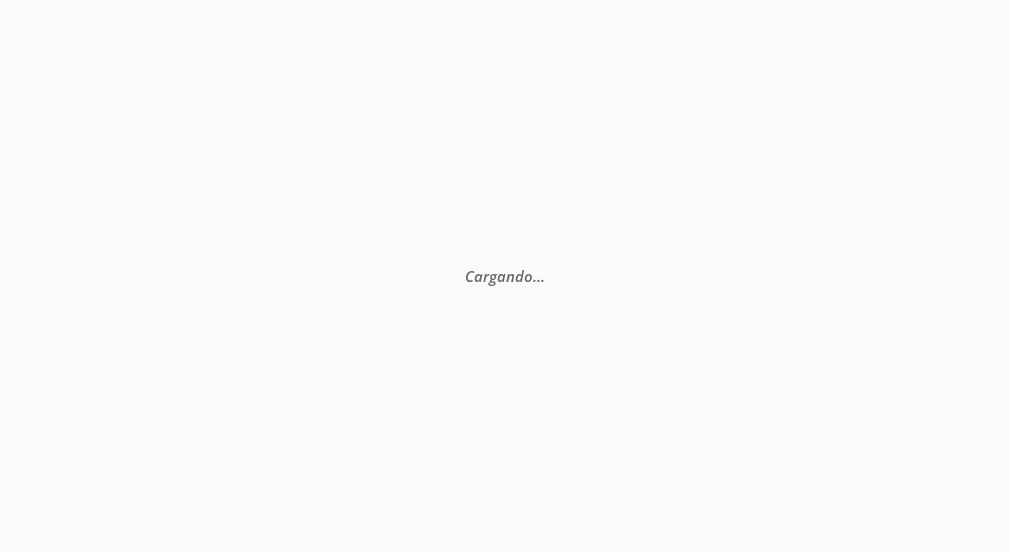 scroll, scrollTop: 0, scrollLeft: 0, axis: both 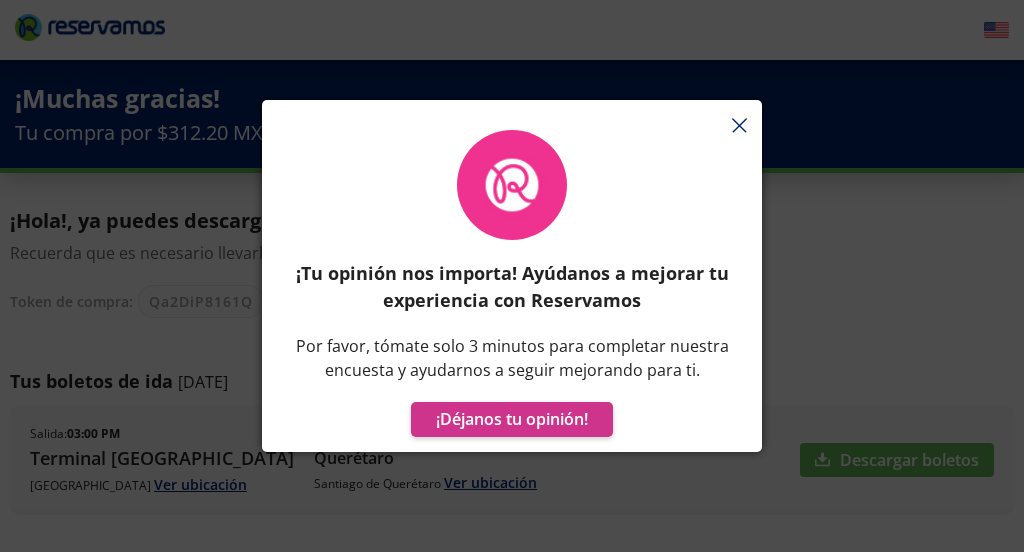 click on "¡Tu opinión nos importa! Ayúdanos a mejorar tu experiencia con Reservamos Por favor, tómate solo 3 minutos para completar nuestra encuesta y ayudarnos a seguir mejorando para ti. ¡Déjanos tu opinión!" at bounding box center (512, 285) 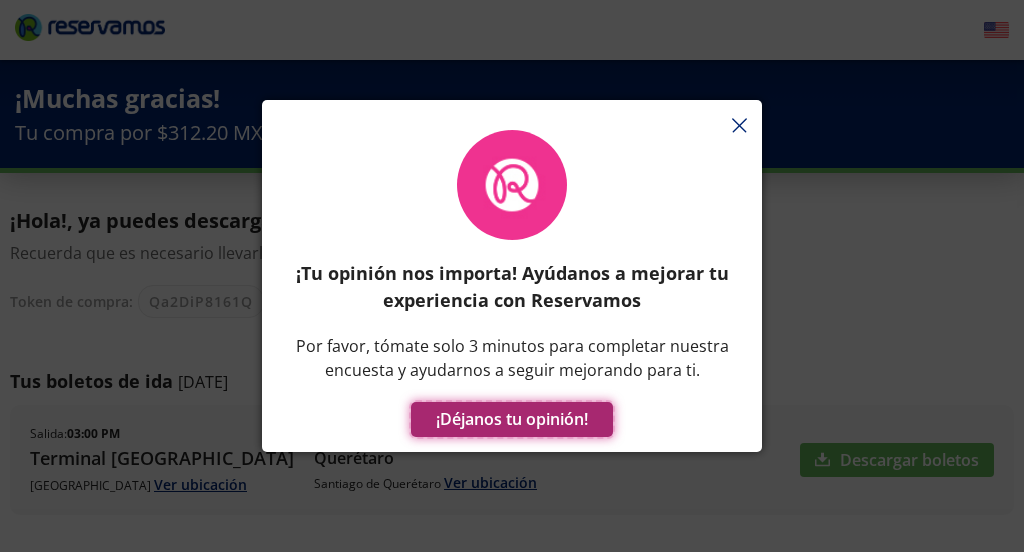 click on "¡Déjanos tu opinión!" at bounding box center (512, 419) 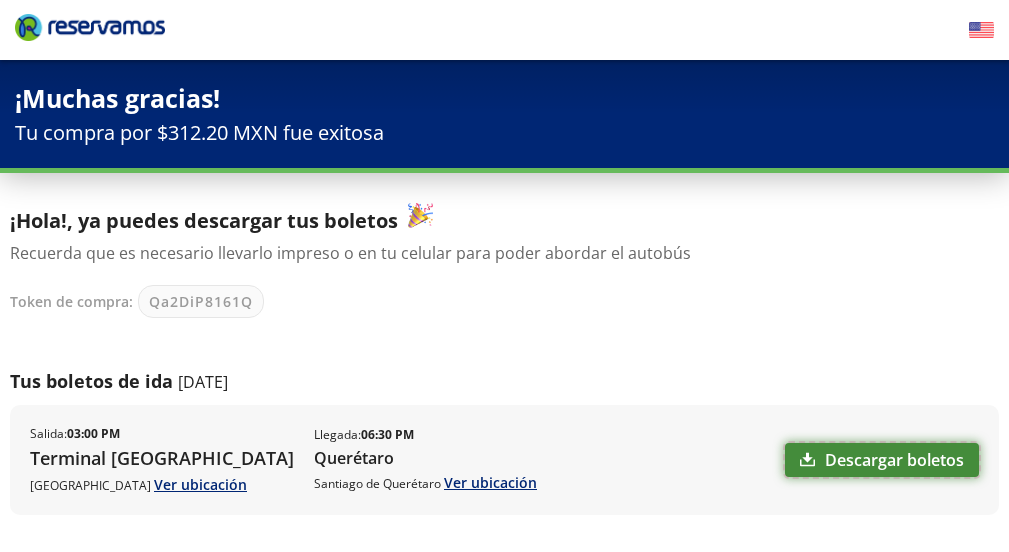 click on "Descargar boletos" at bounding box center [882, 460] 